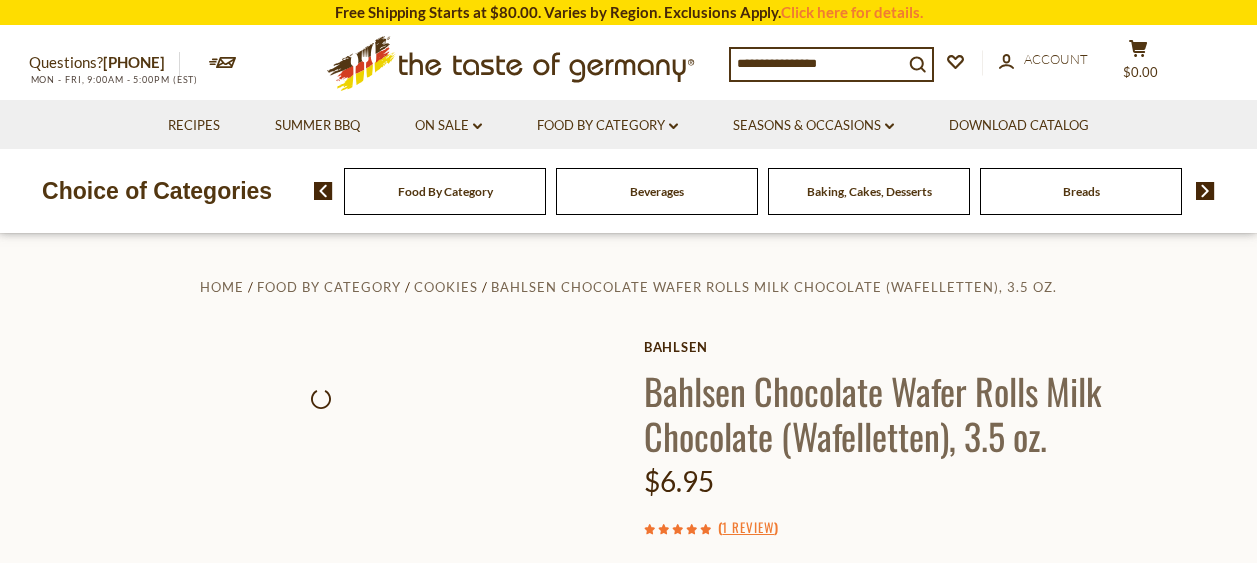 scroll, scrollTop: 0, scrollLeft: 0, axis: both 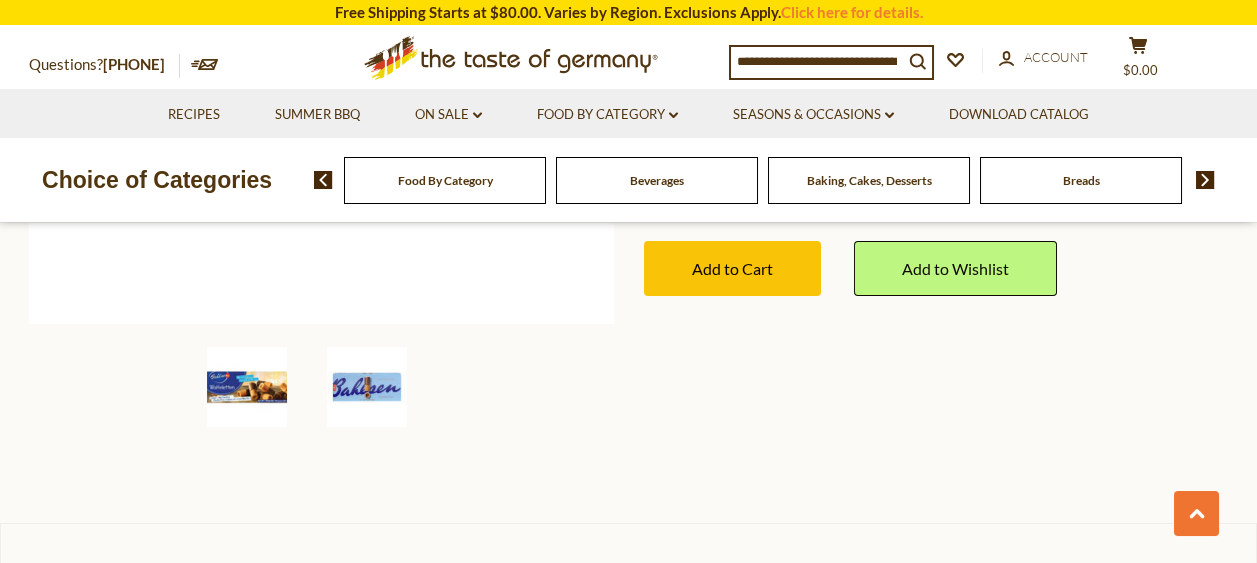 click at bounding box center (367, 387) 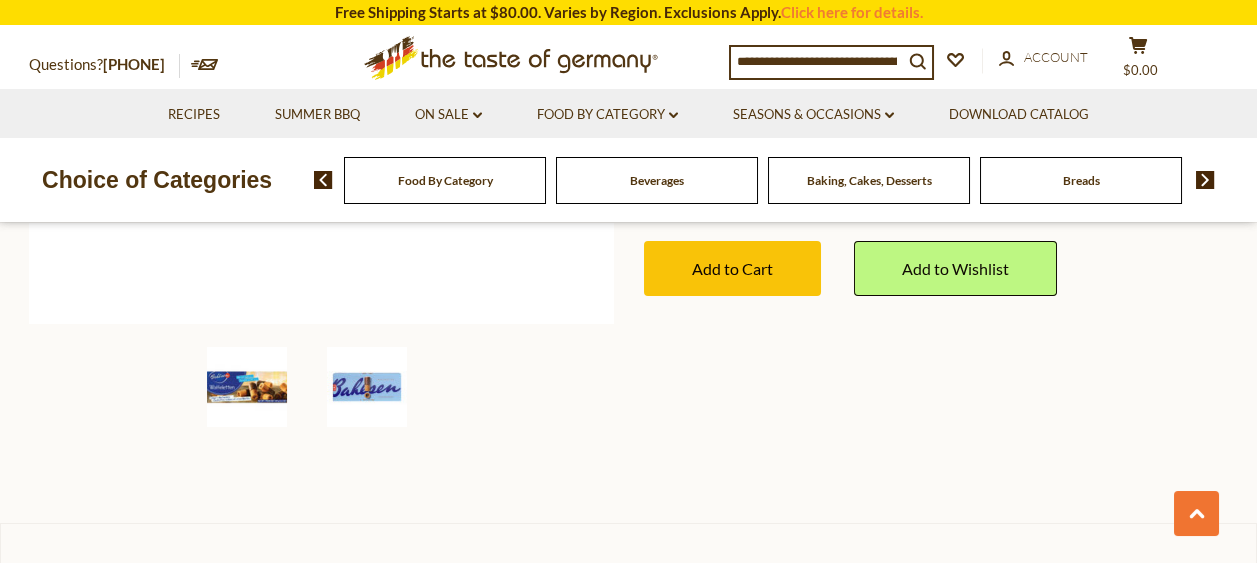 click at bounding box center (247, 387) 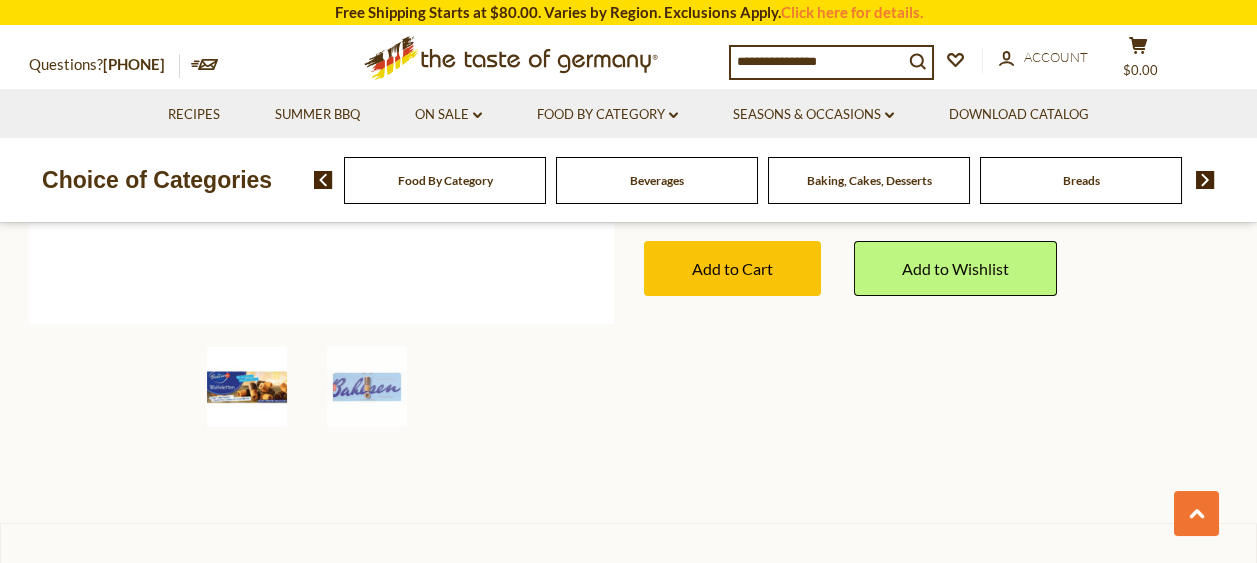 click at bounding box center (247, 387) 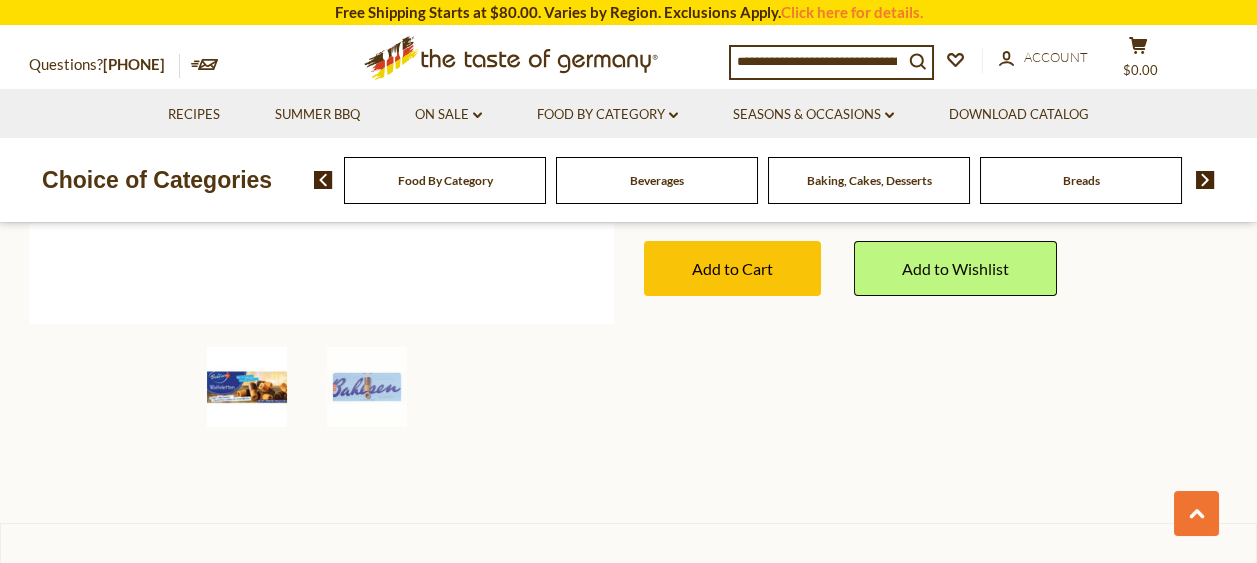 click at bounding box center (247, 387) 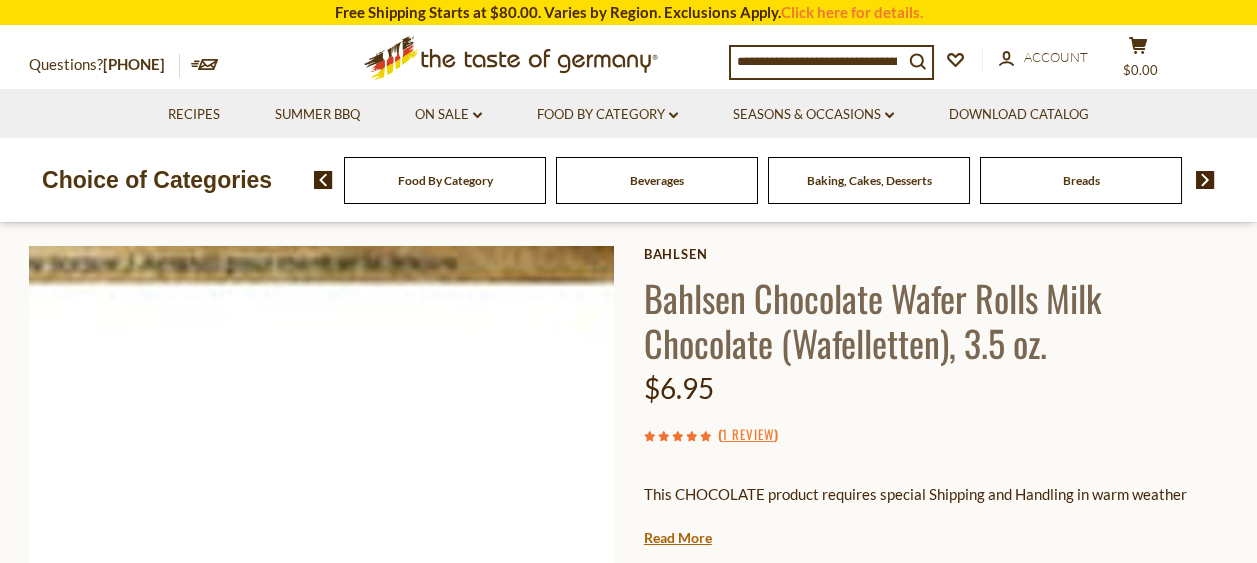 scroll, scrollTop: 0, scrollLeft: 0, axis: both 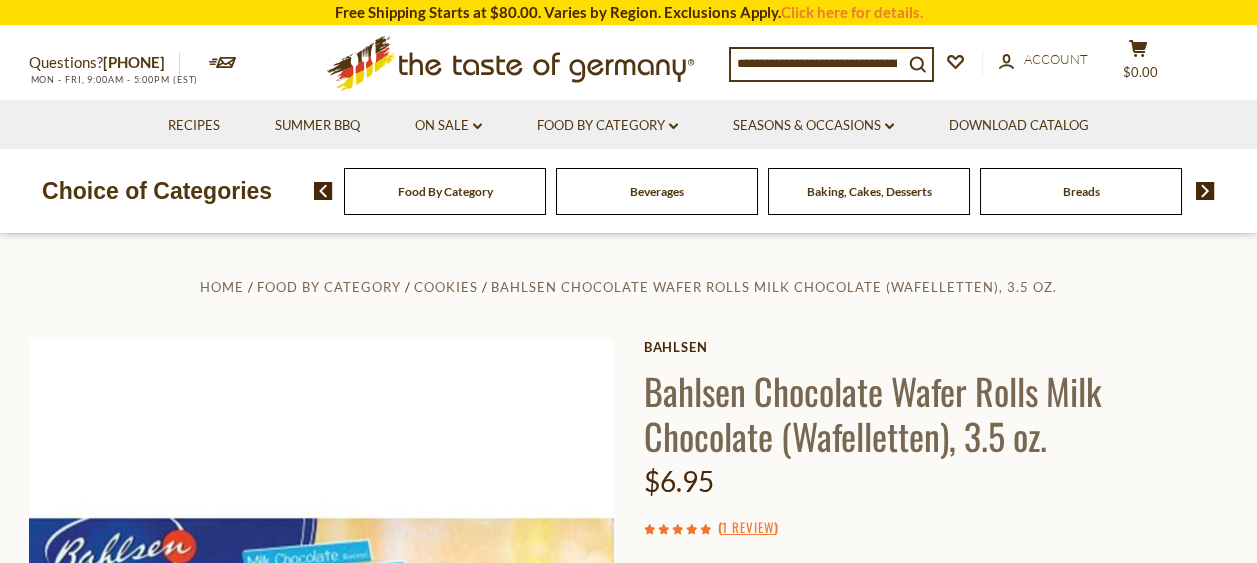click on "Baking, Cakes, Desserts" at bounding box center (869, 191) 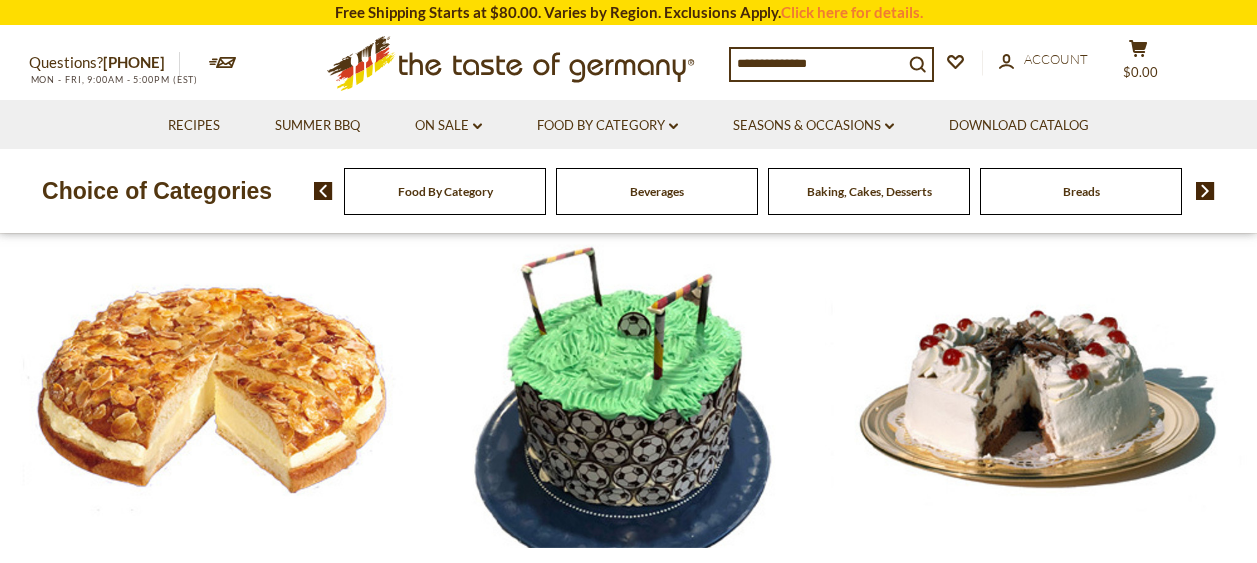 scroll, scrollTop: 0, scrollLeft: 0, axis: both 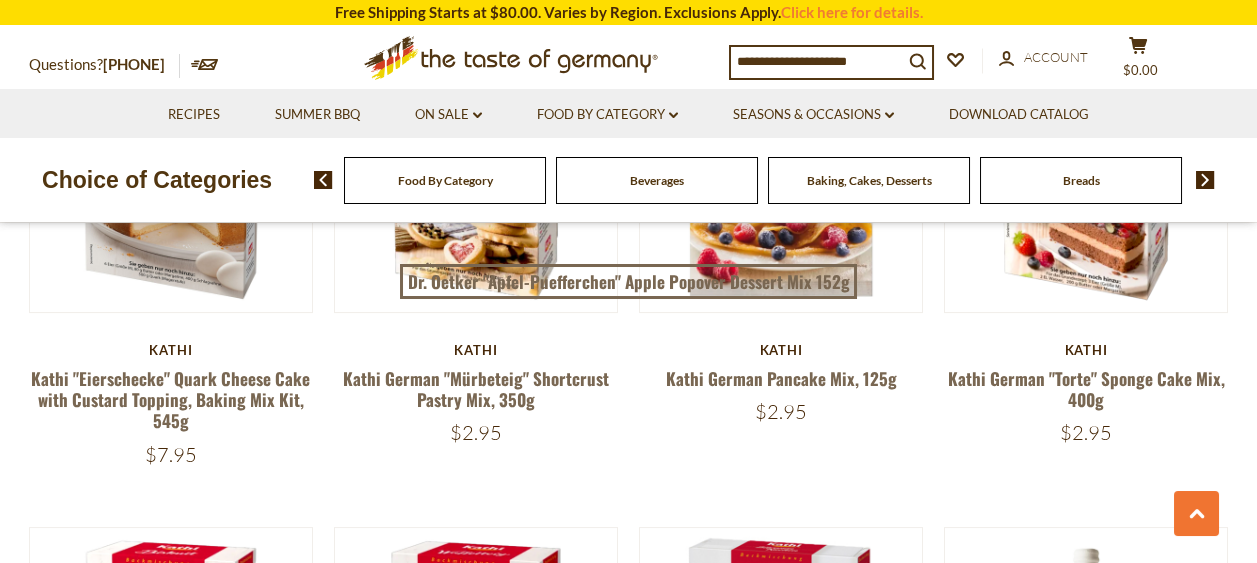 click on "Breads" at bounding box center (445, 180) 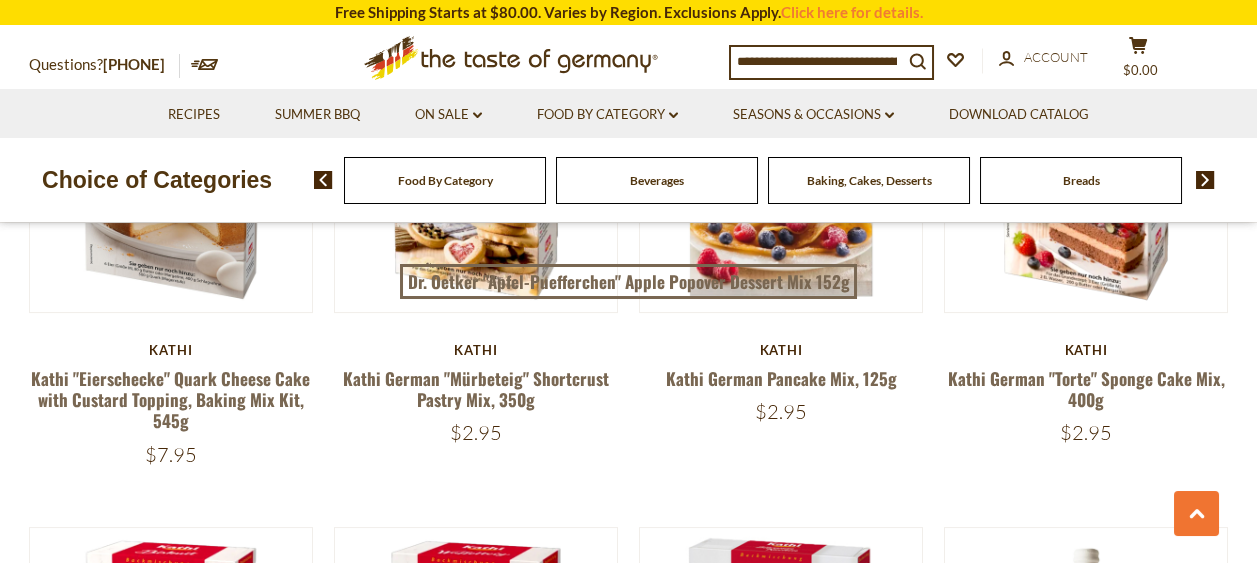 click on "Breads" at bounding box center (445, 180) 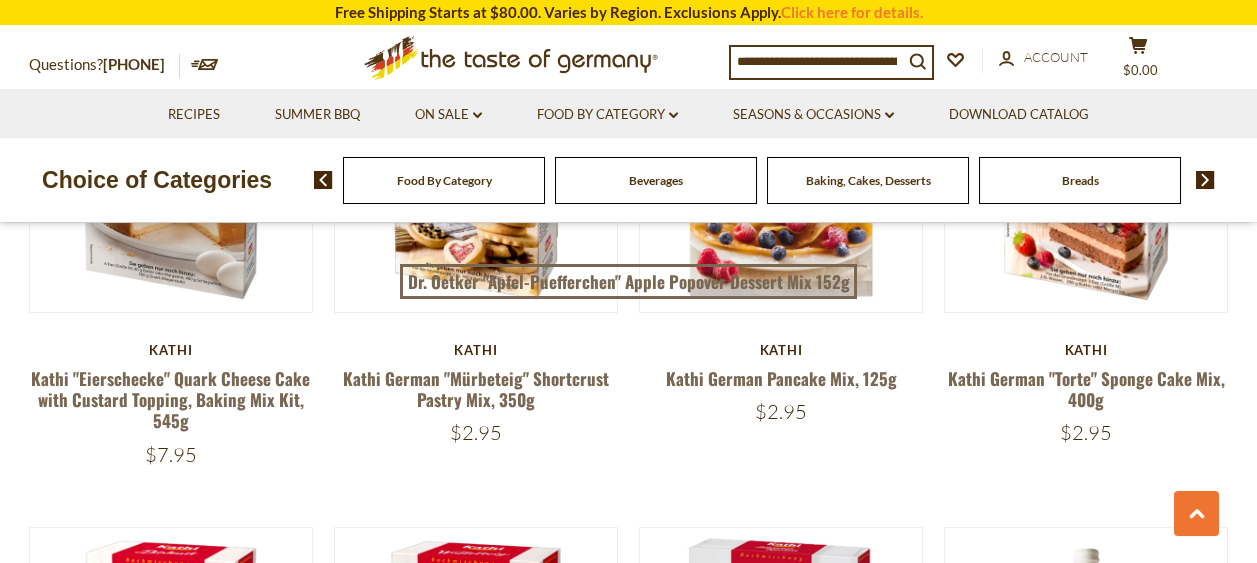 click on "Breads" at bounding box center [444, 180] 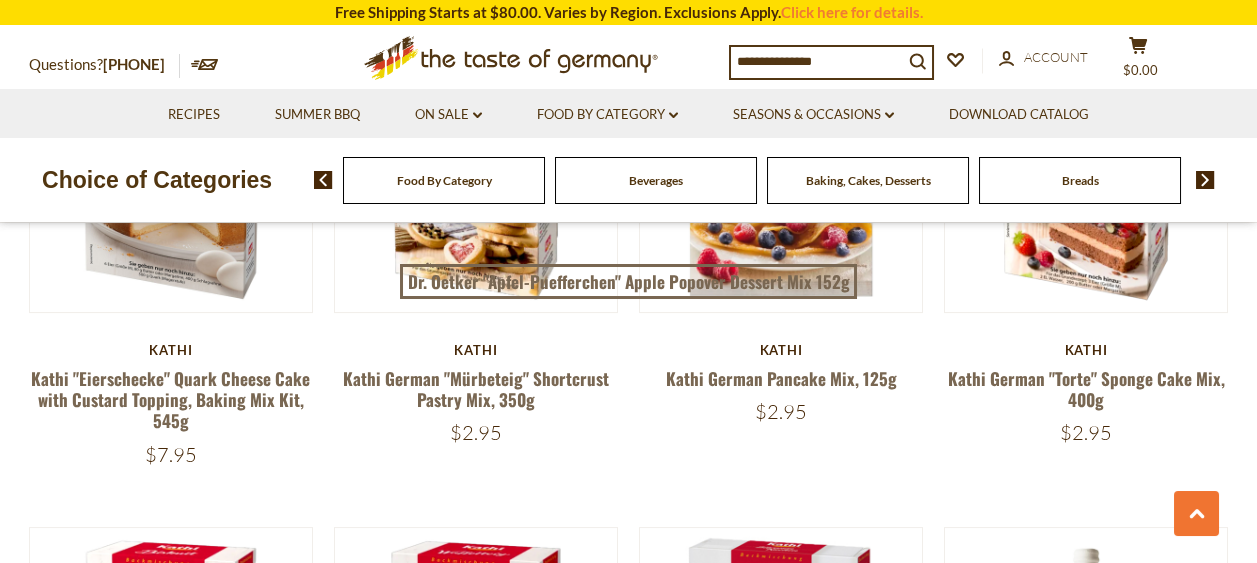 click on "Breads" at bounding box center (444, 180) 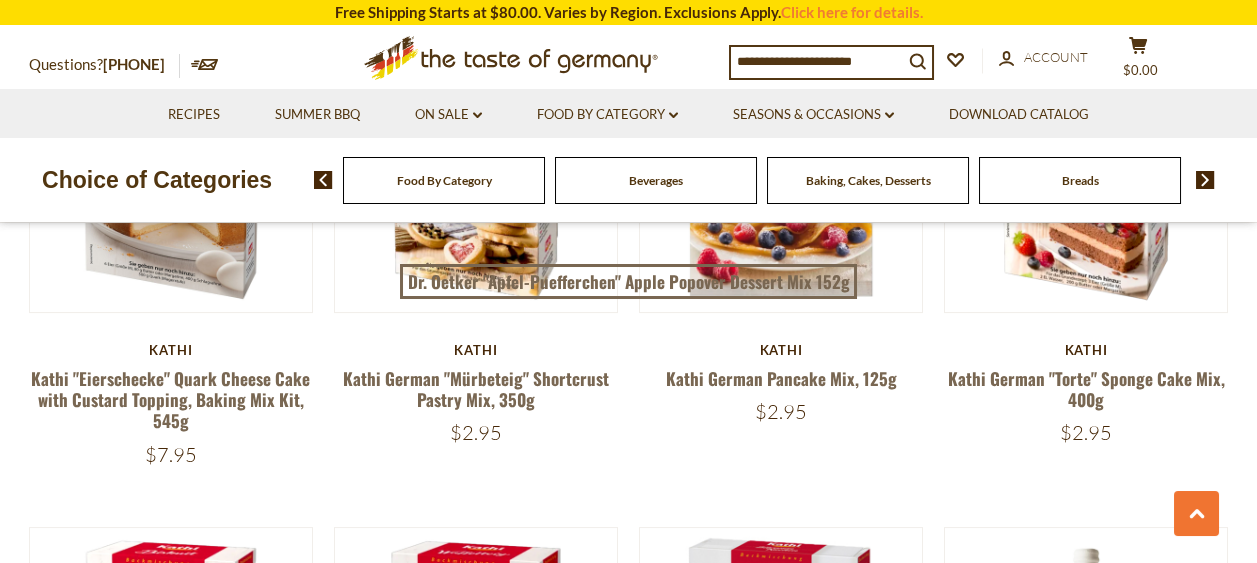 click on "Breads" at bounding box center [444, 180] 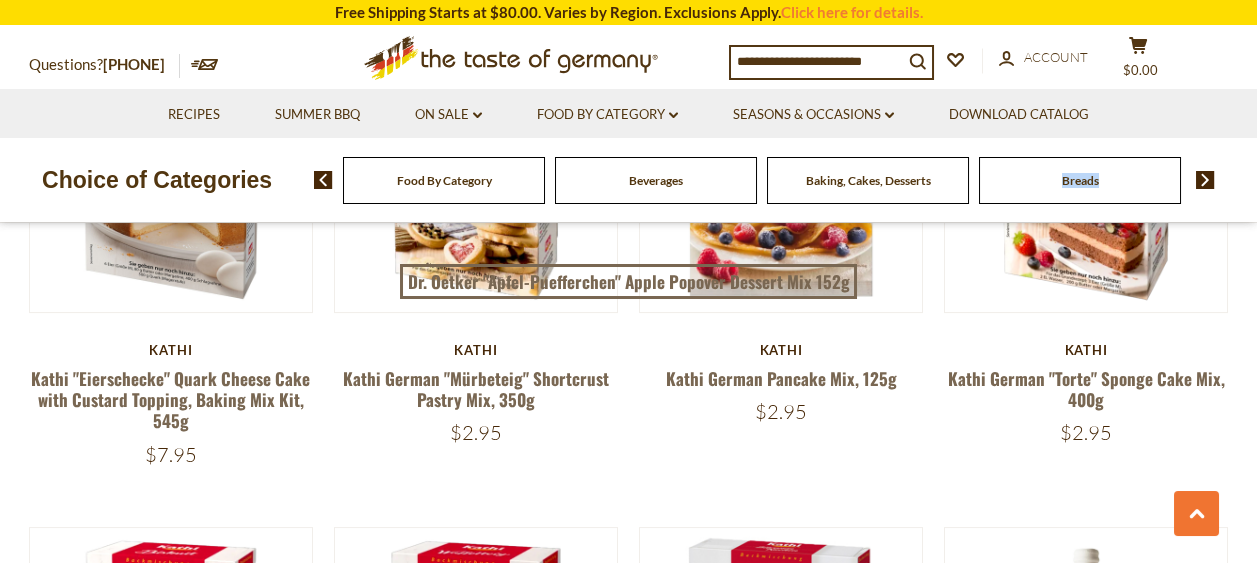 click on "Breads" at bounding box center (444, 180) 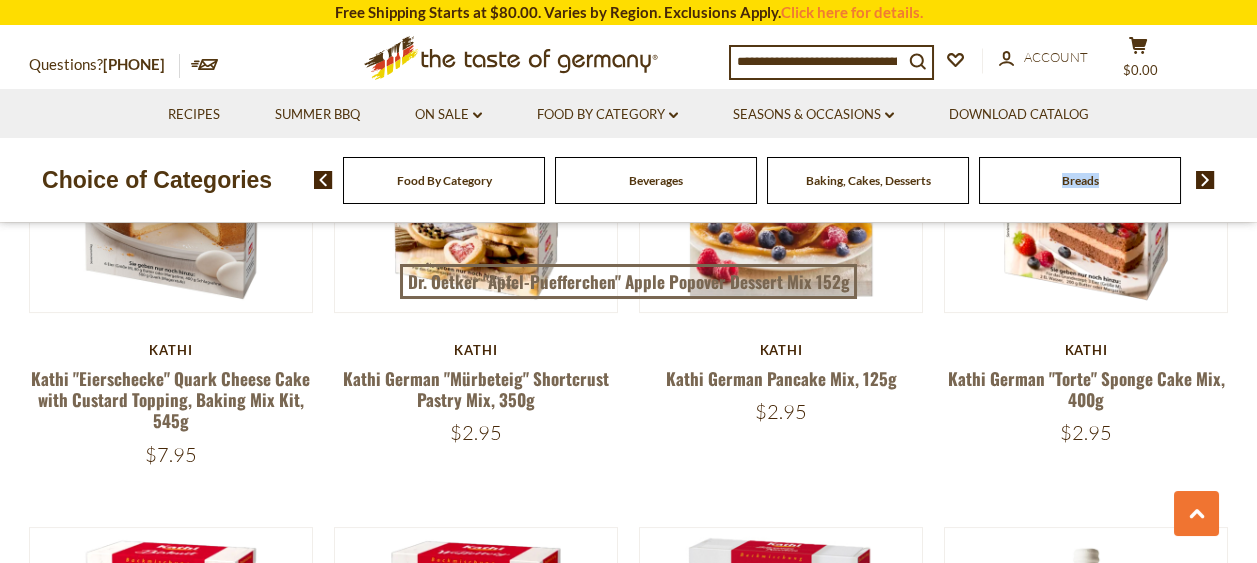 click on "Breads" at bounding box center (444, 180) 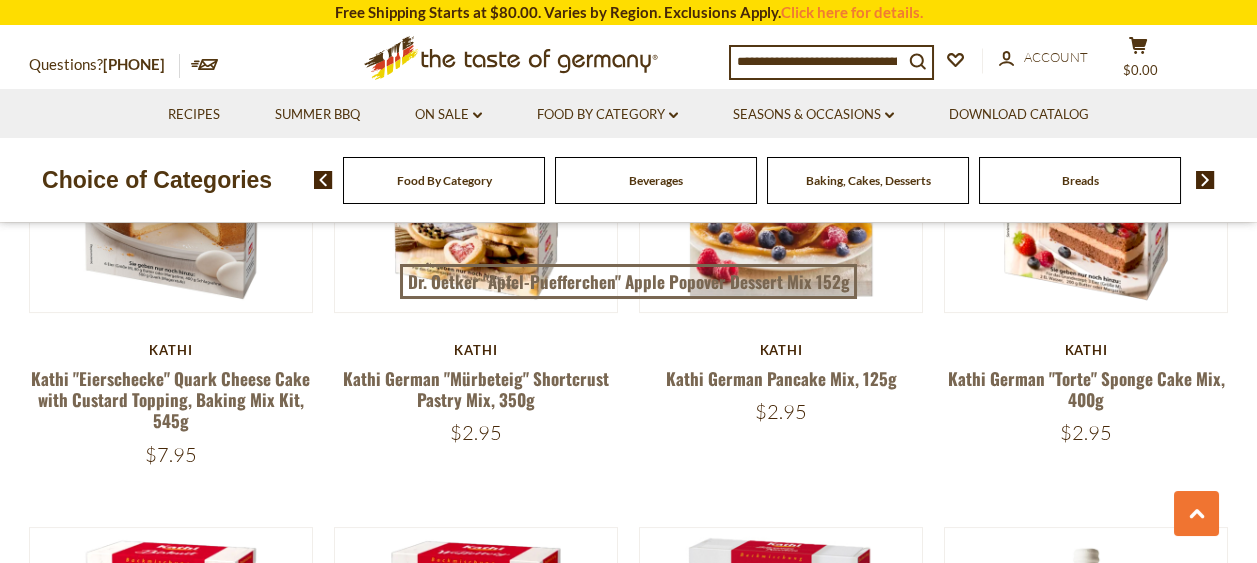 click on "Breads" at bounding box center [444, 180] 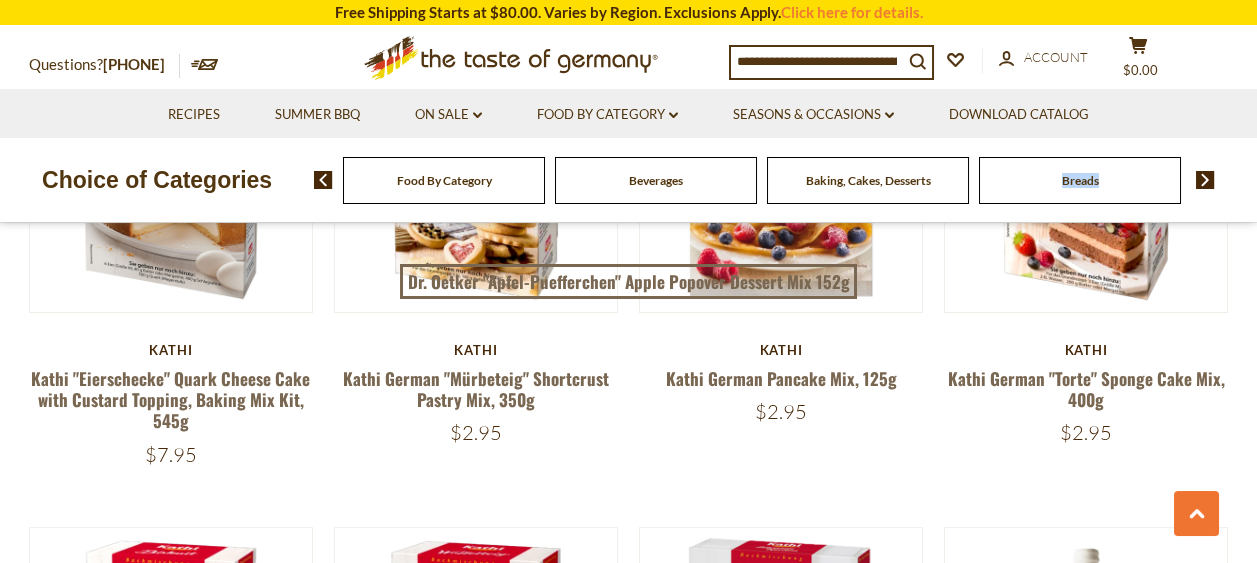 click on "Breads" at bounding box center [444, 180] 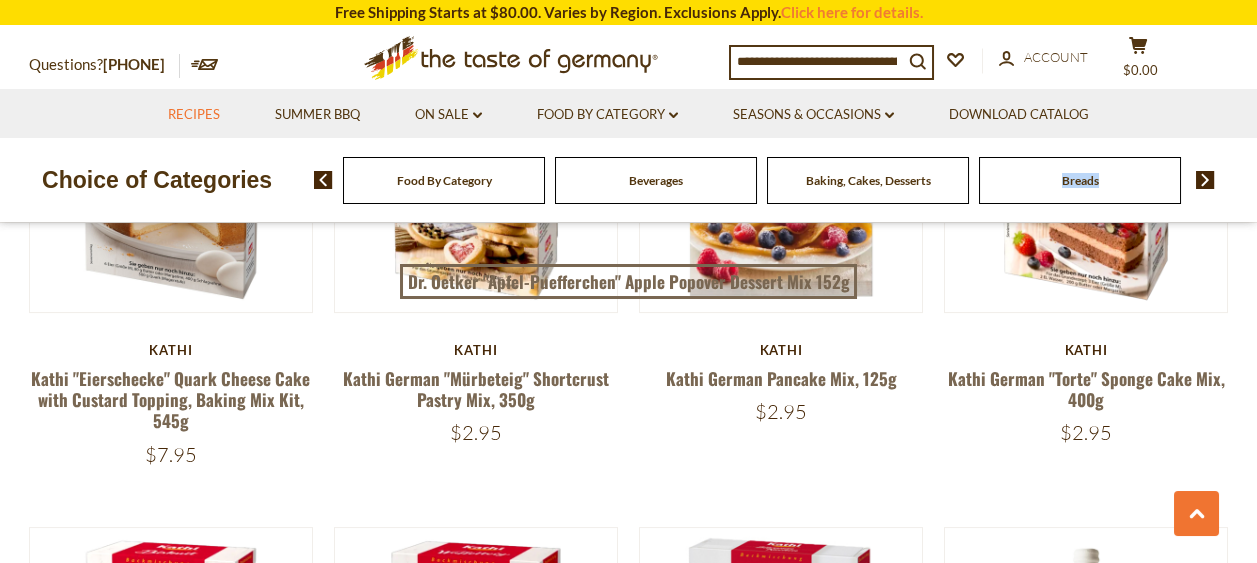 click on "Recipes" at bounding box center (194, 115) 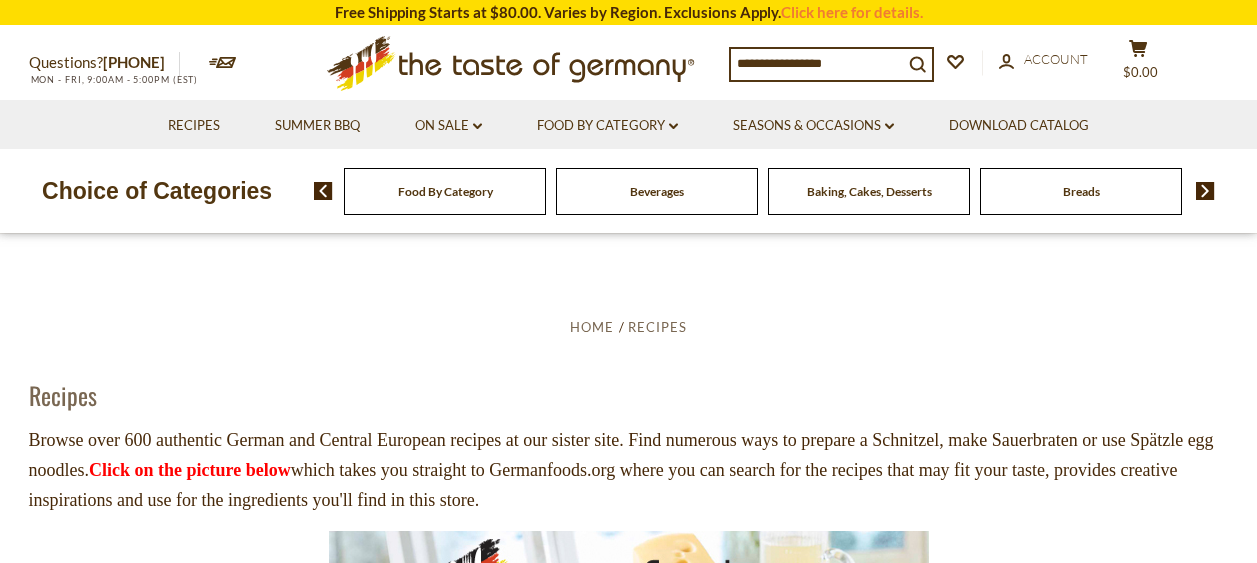 scroll, scrollTop: 0, scrollLeft: 0, axis: both 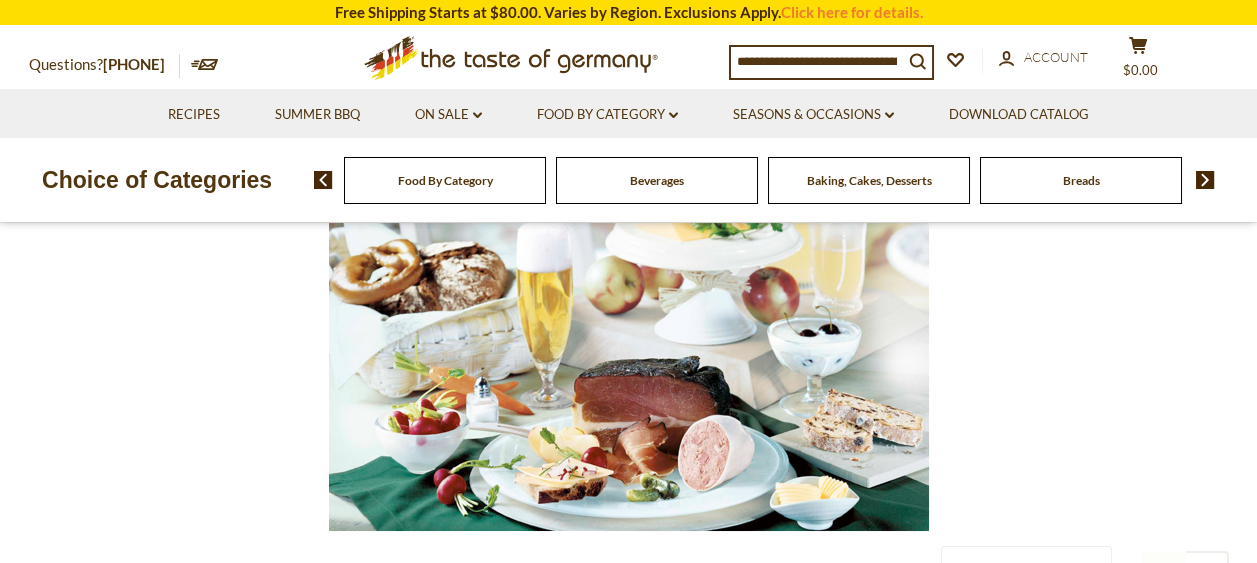 click on "Breads" at bounding box center (445, 180) 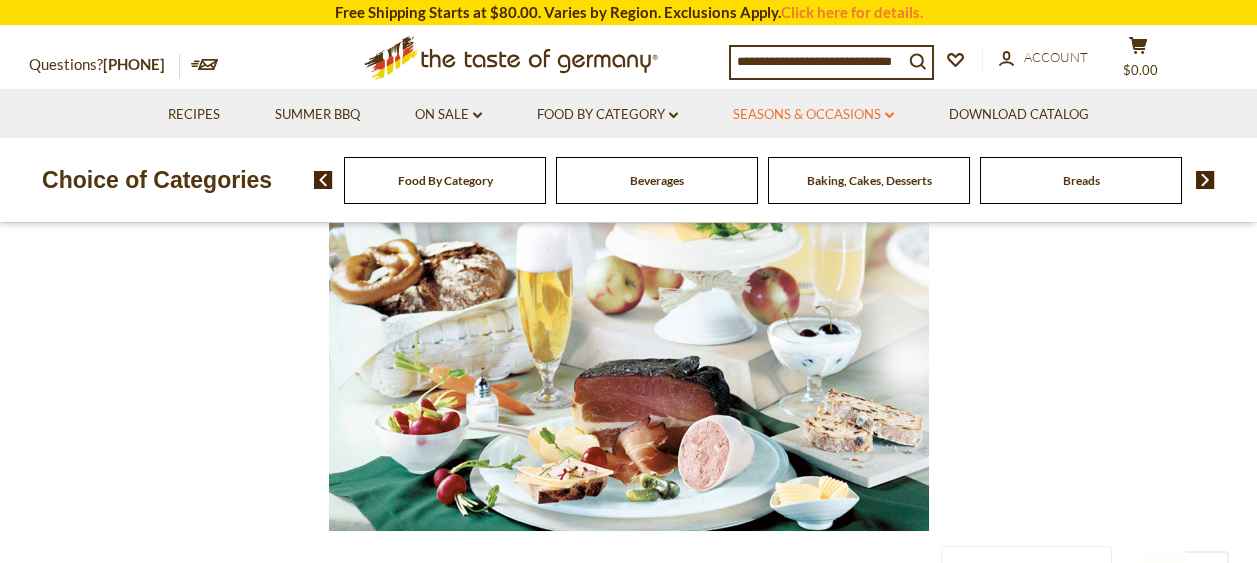 click on "Seasons & Occasions
dropdown_arrow" at bounding box center [813, 115] 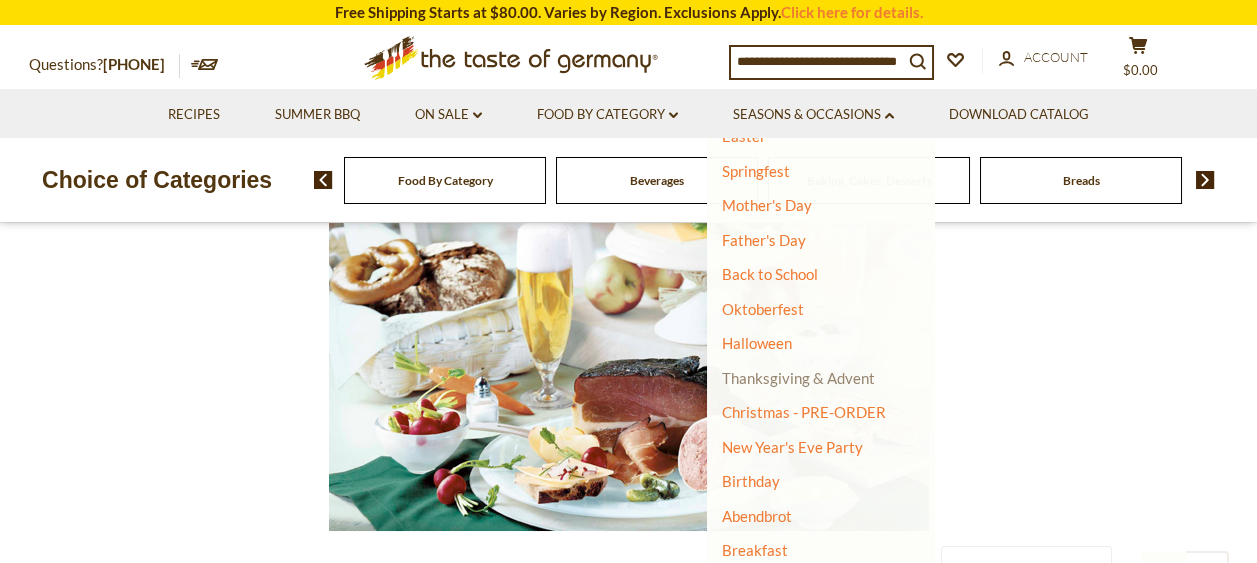 scroll, scrollTop: 204, scrollLeft: 0, axis: vertical 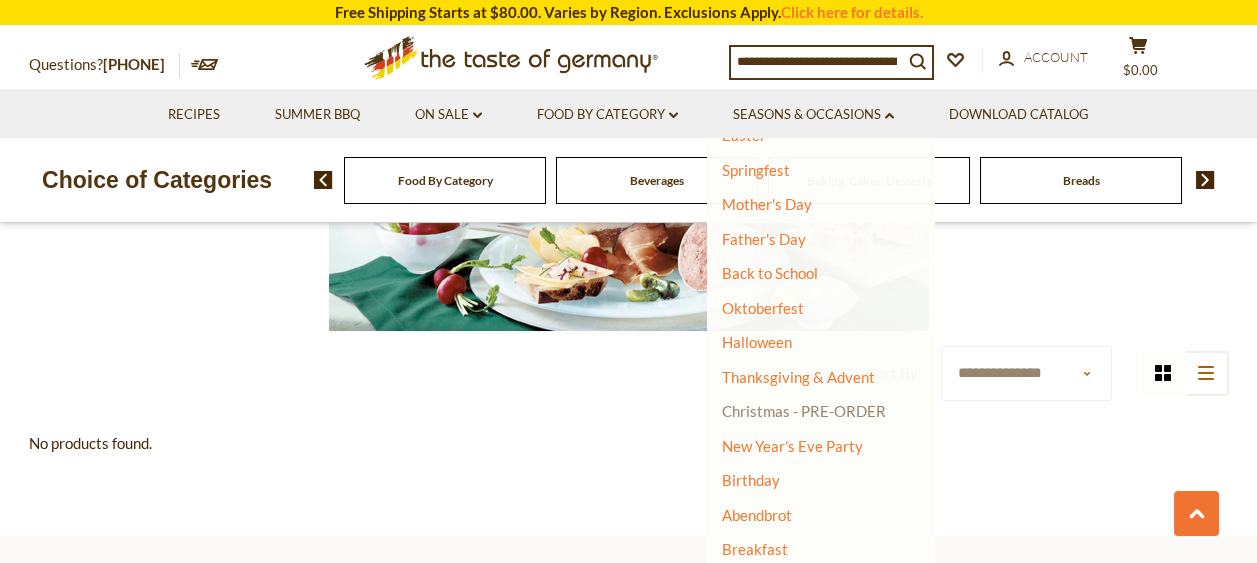 click on "Christmas - PRE-ORDER" at bounding box center [804, 411] 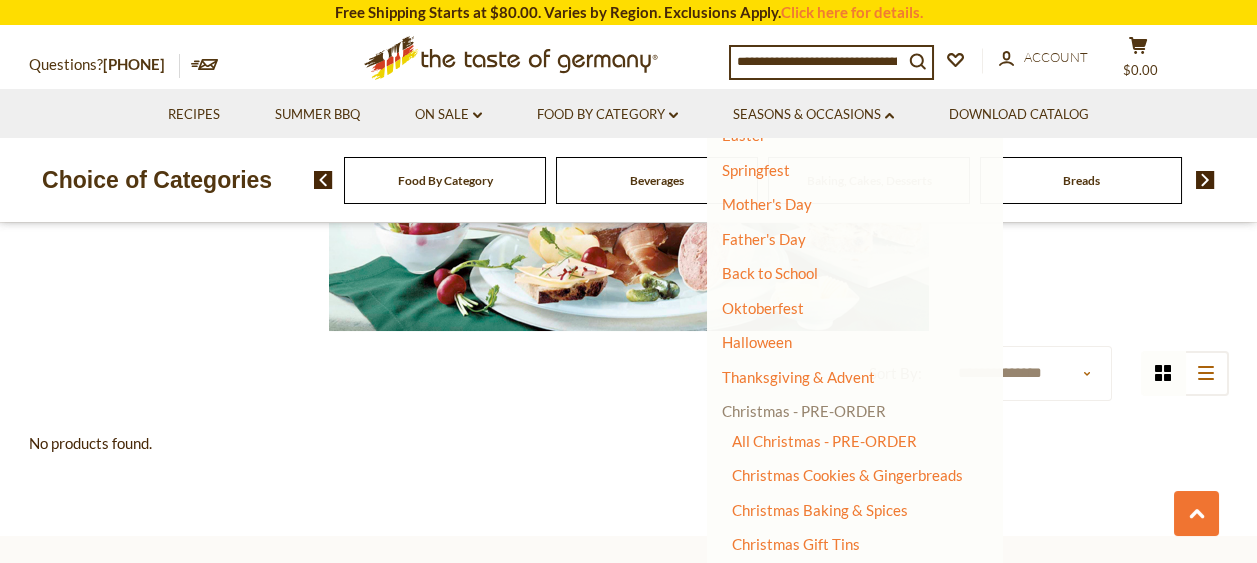 click on "Christmas - PRE-ORDER" at bounding box center [804, 411] 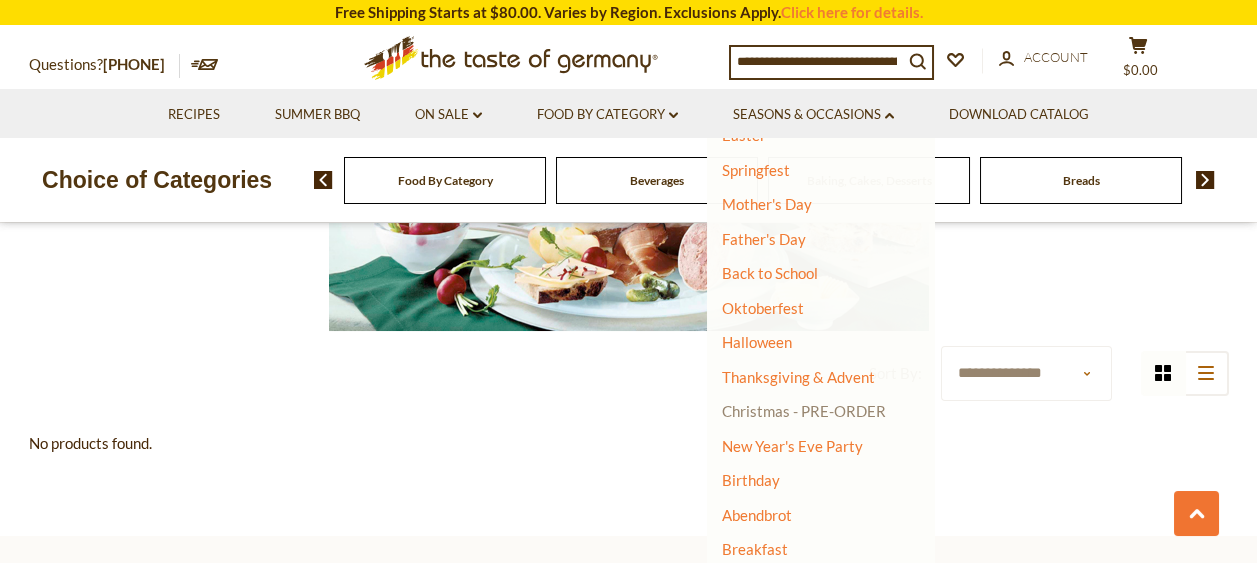 click on "Christmas - PRE-ORDER" at bounding box center (804, 411) 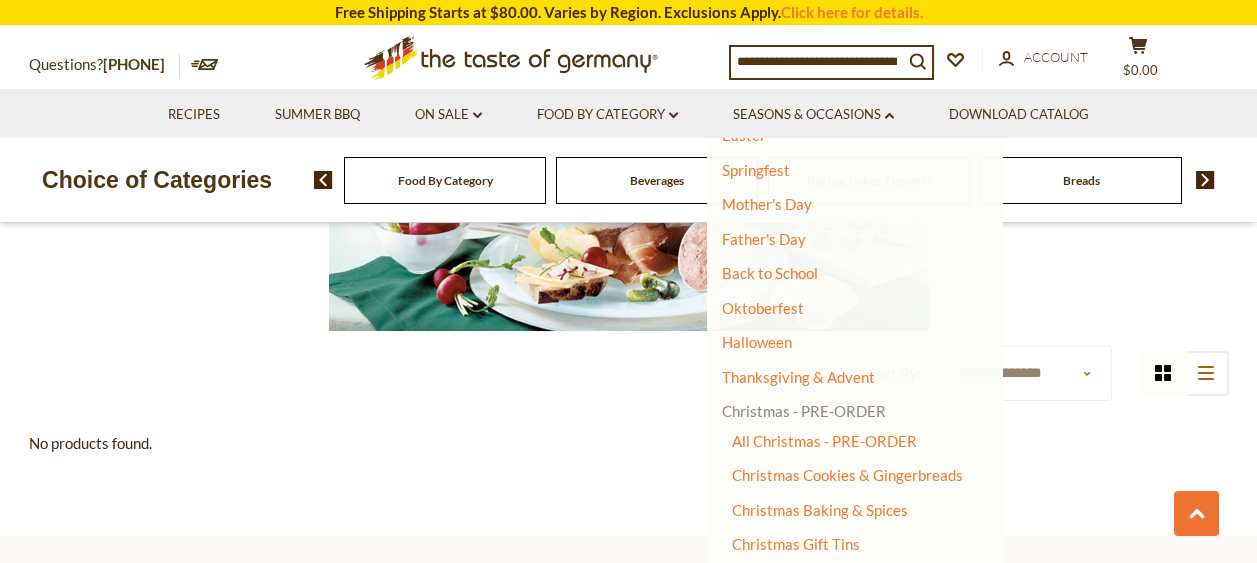 click on "Christmas - PRE-ORDER" at bounding box center [804, 411] 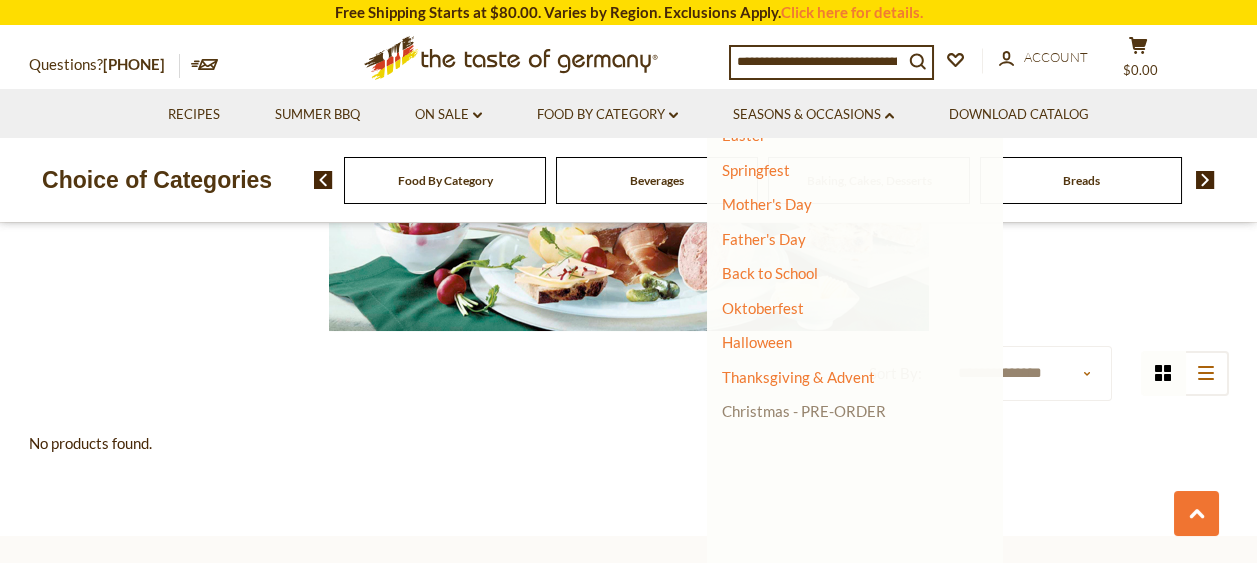 click on "Christmas - PRE-ORDER" at bounding box center [804, 411] 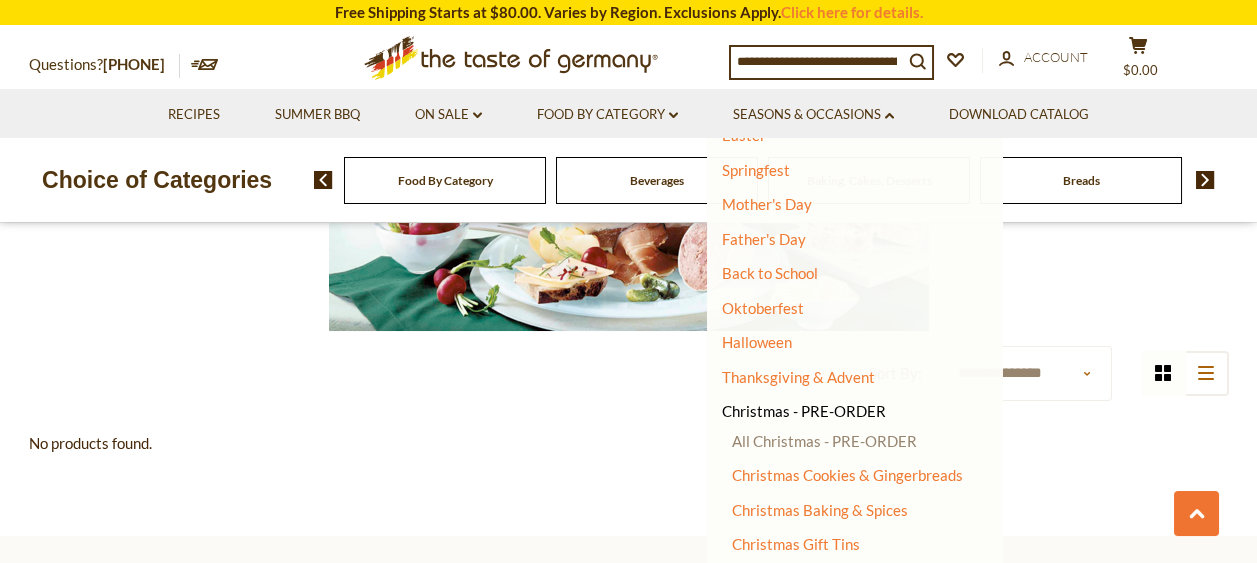 click on "All Christmas - PRE-ORDER" at bounding box center [824, 441] 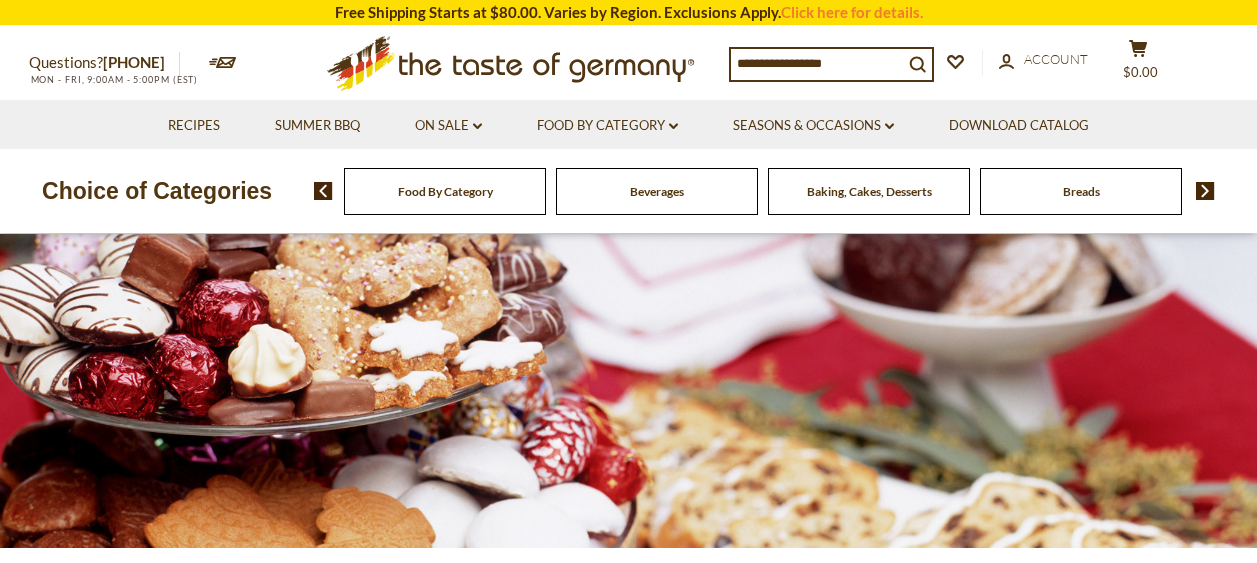 scroll, scrollTop: 0, scrollLeft: 0, axis: both 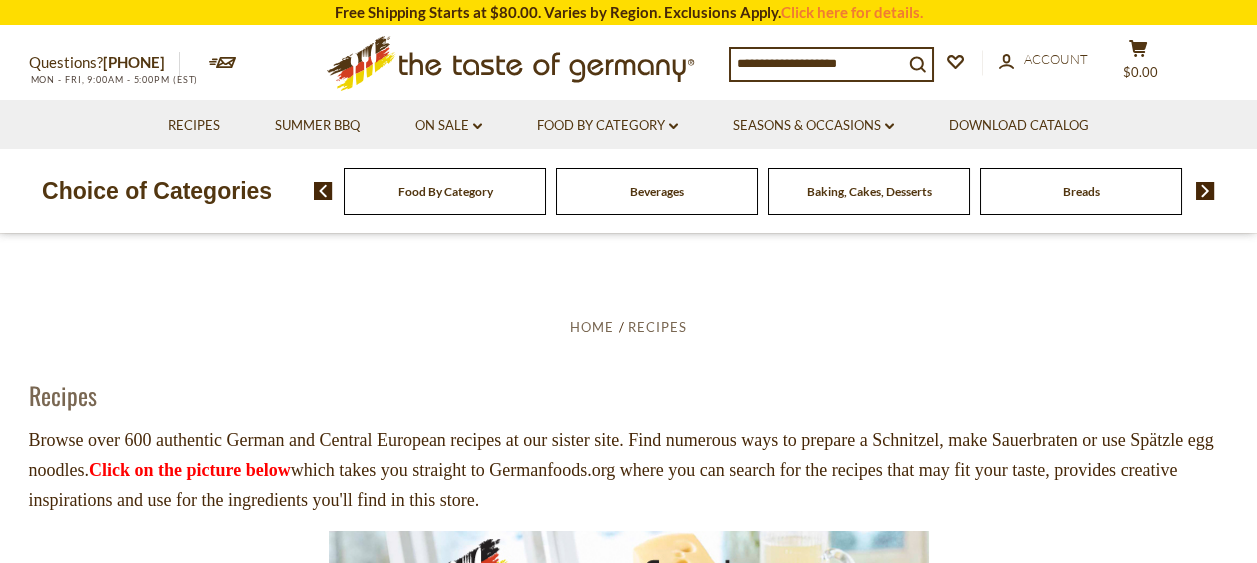 click on "Click on the picture below" at bounding box center [190, 470] 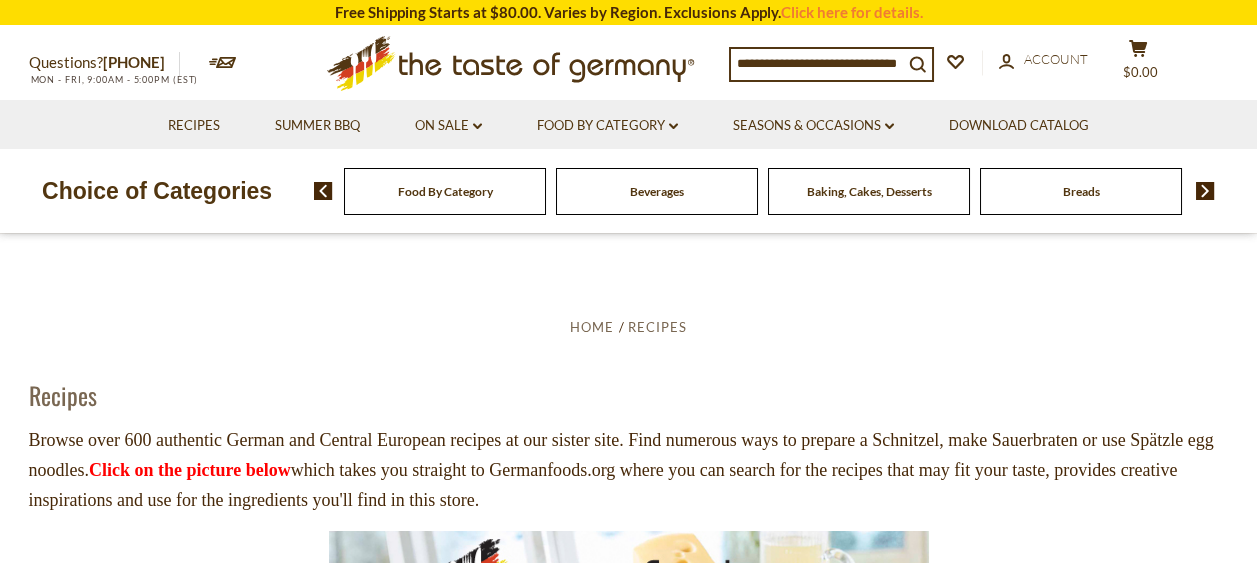 click on "Breads" at bounding box center [445, 191] 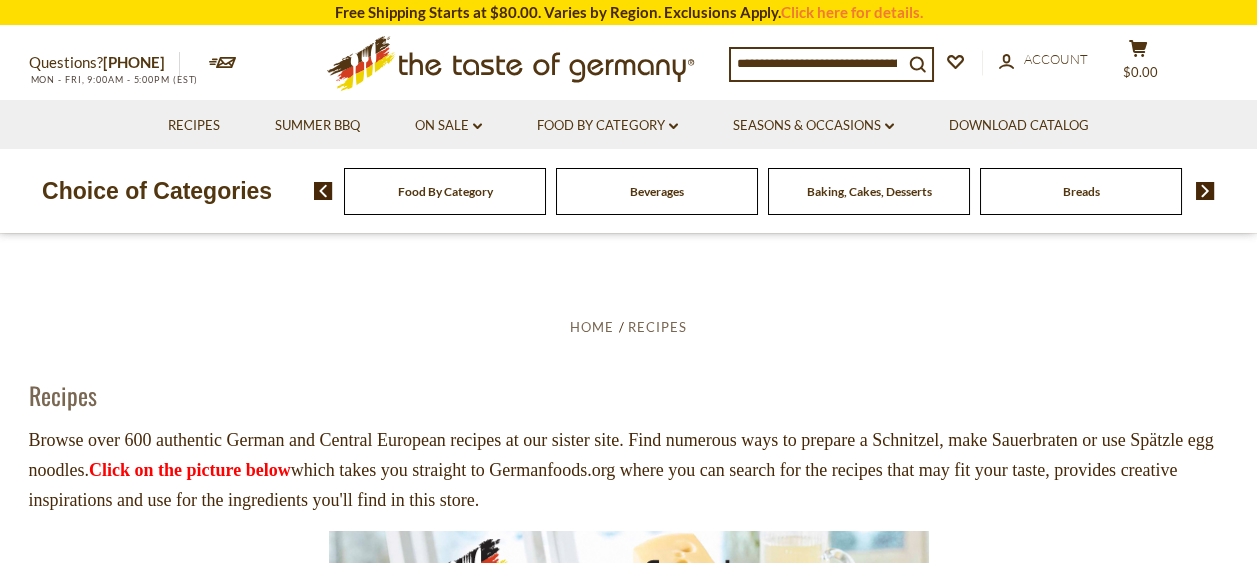 click at bounding box center [1205, 191] 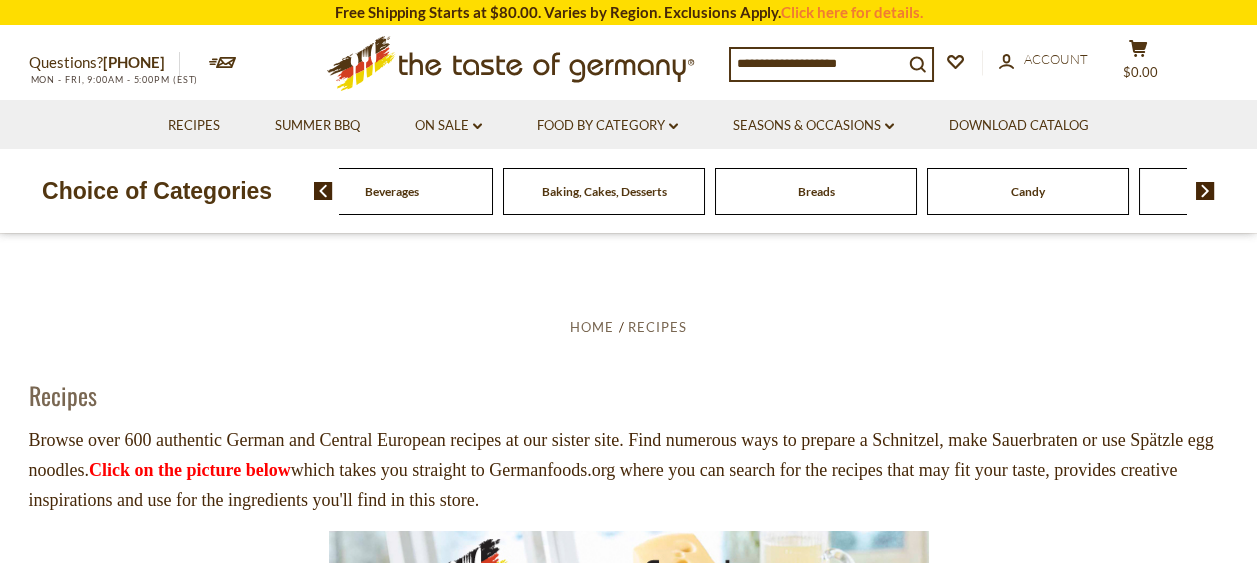 click on "Breads" at bounding box center (180, 191) 